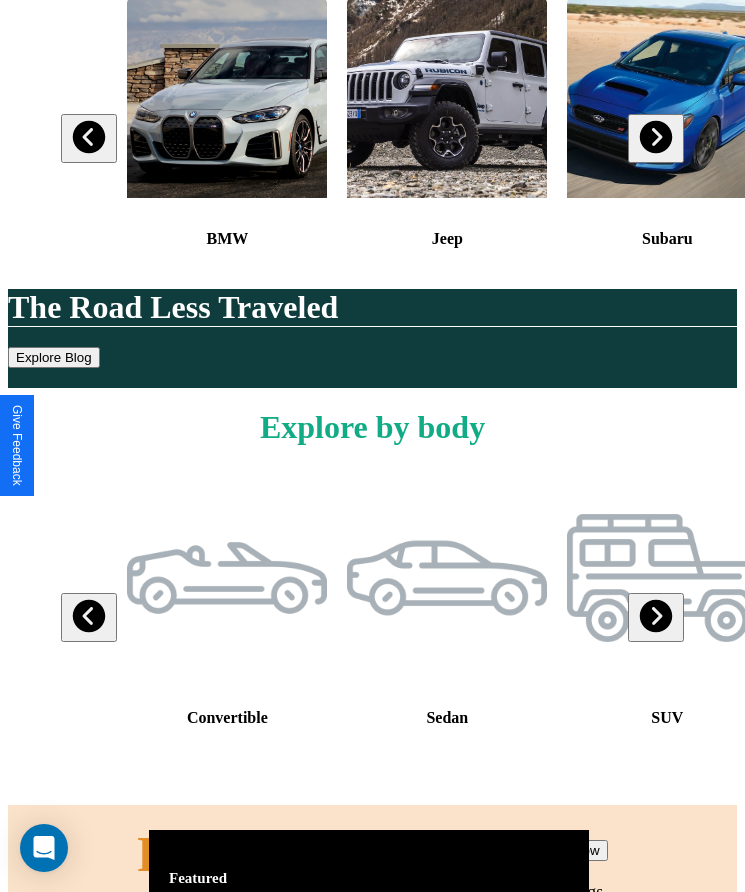 scroll, scrollTop: 0, scrollLeft: 0, axis: both 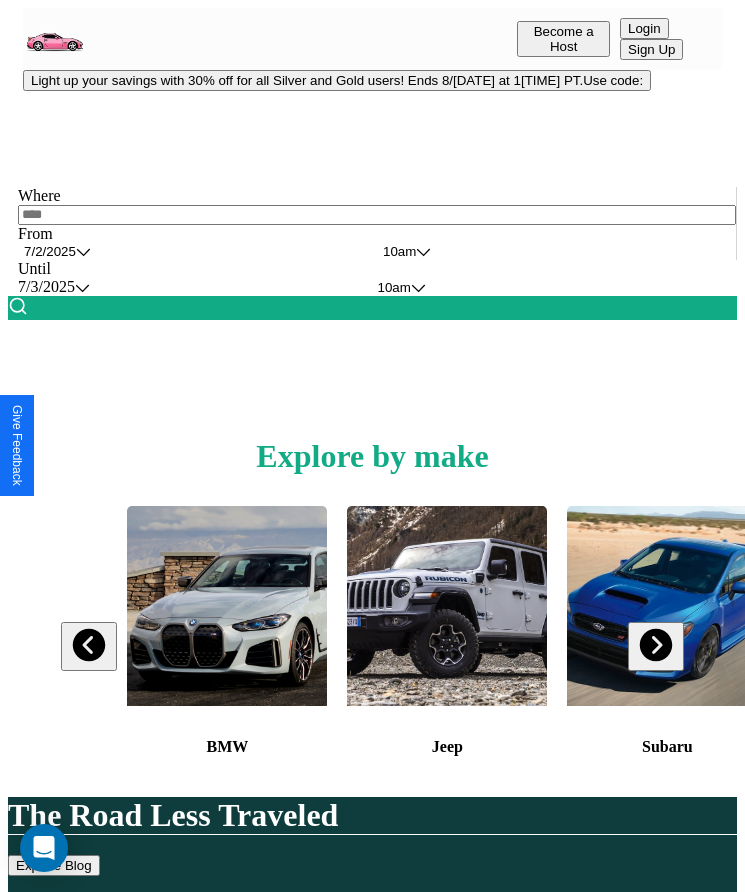 click on "Light up your savings with 30% off for all Silver and Gold users! Ends 8/1 at 1pm PT.  Use code:" at bounding box center (337, 80) 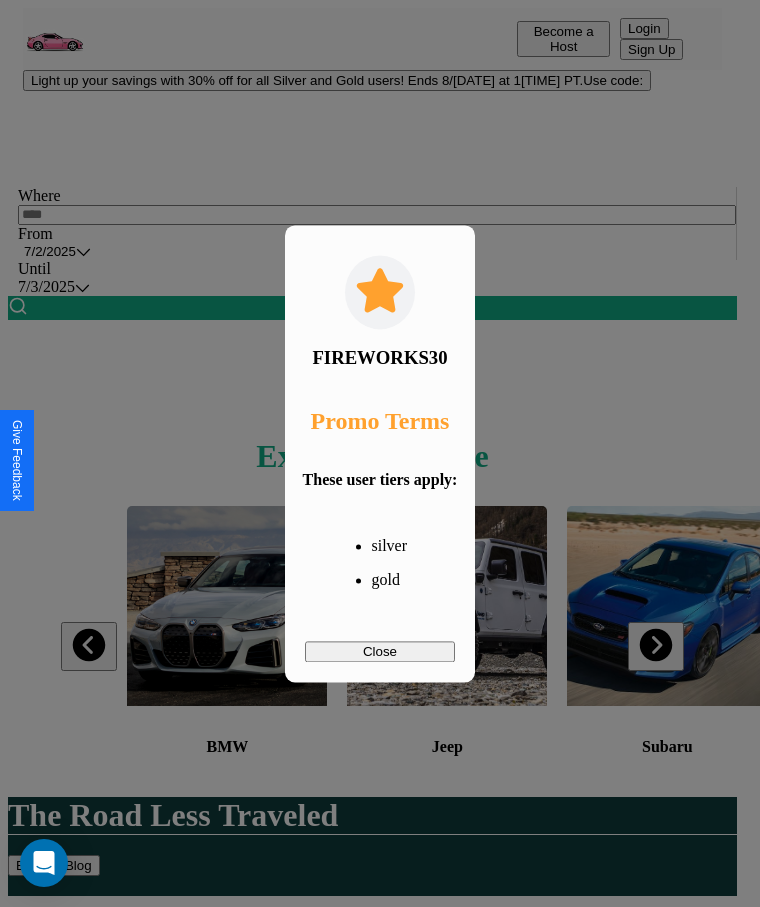 click on "Close" at bounding box center [380, 651] 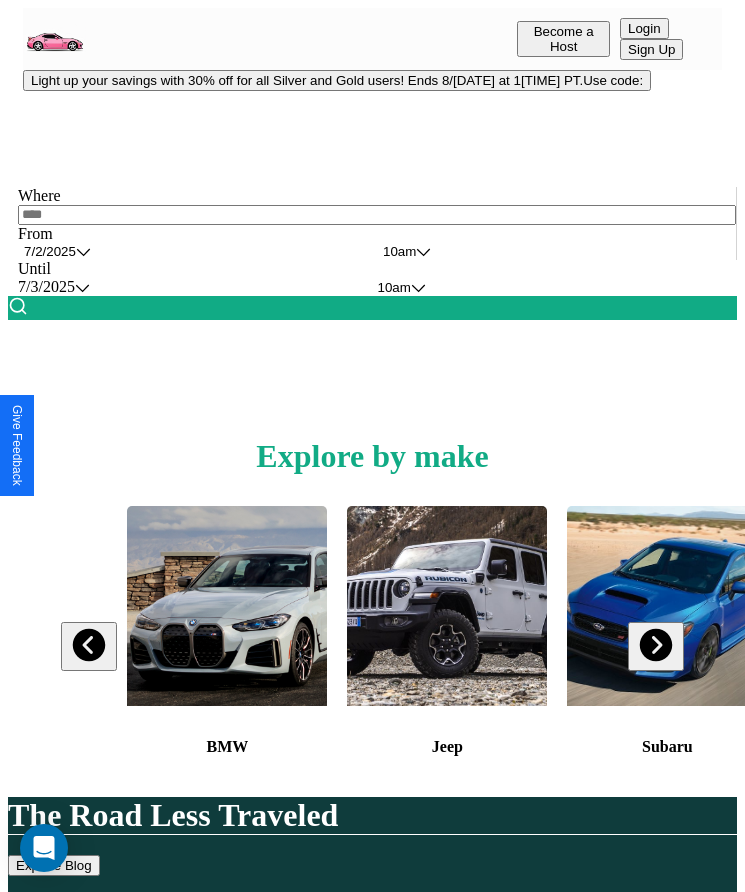 scroll, scrollTop: 334, scrollLeft: 0, axis: vertical 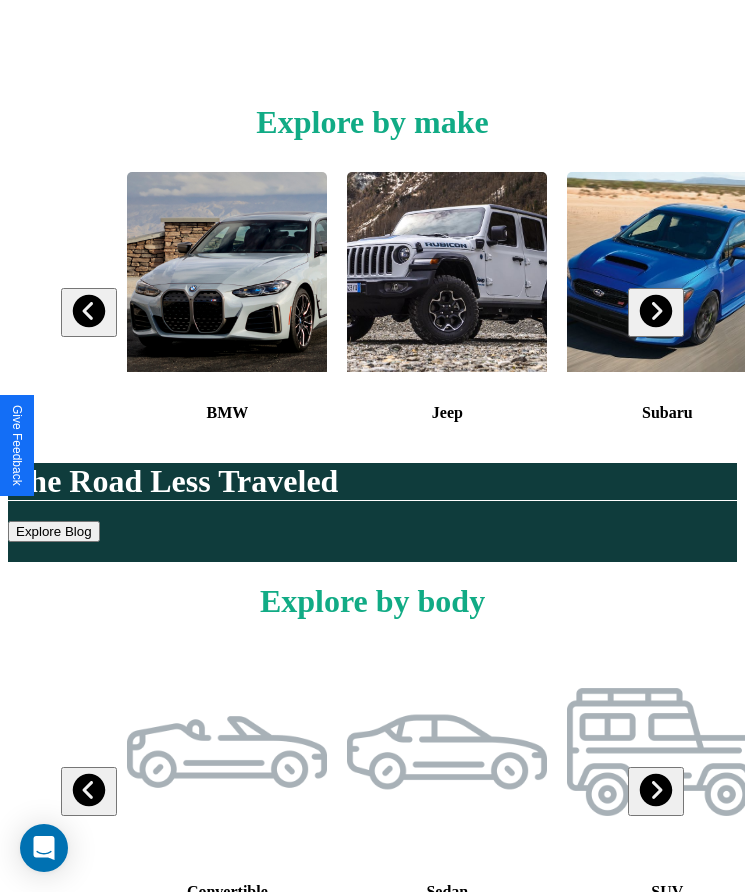 click at bounding box center (89, 311) 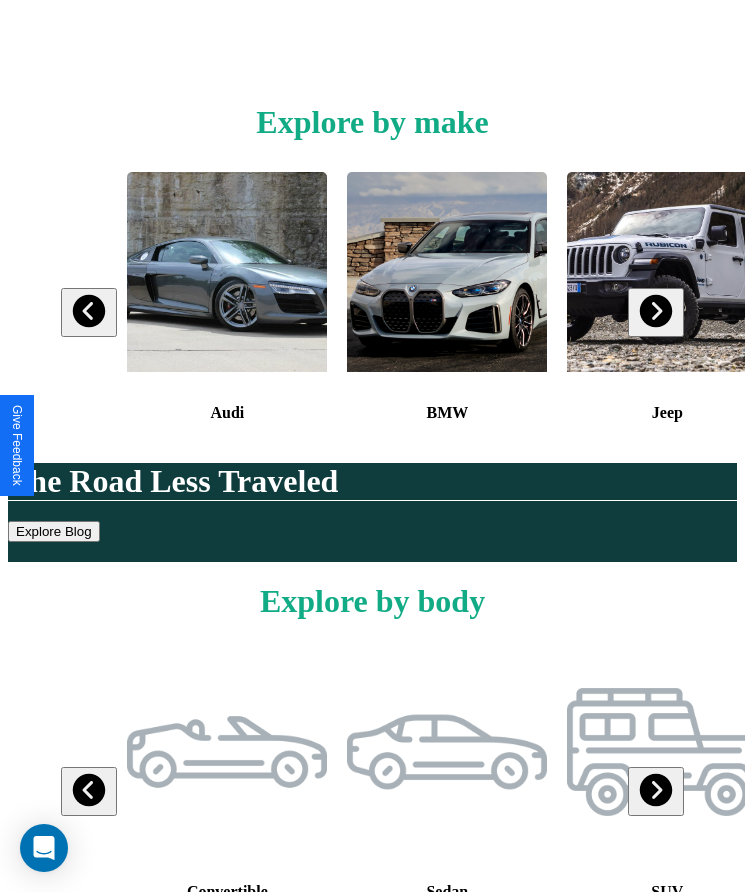click at bounding box center [655, 311] 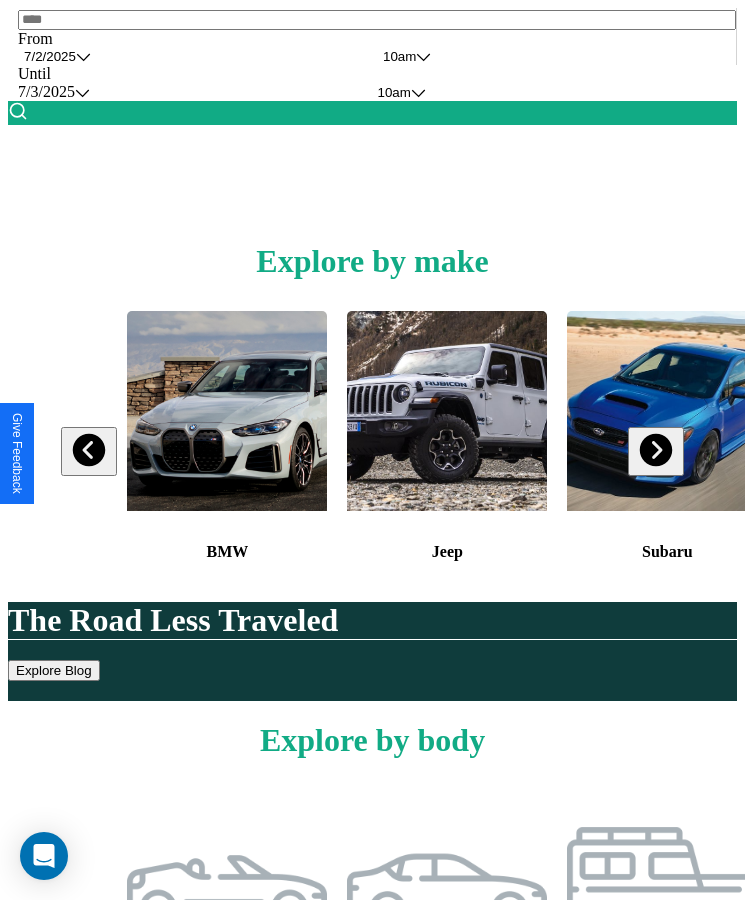 scroll, scrollTop: 0, scrollLeft: 0, axis: both 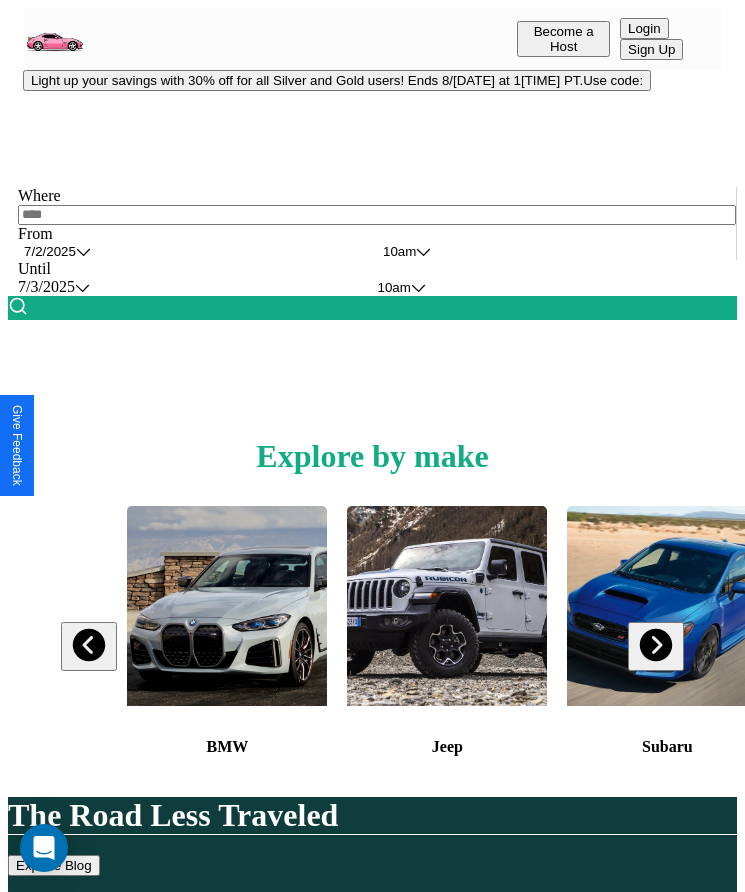 click at bounding box center [377, 215] 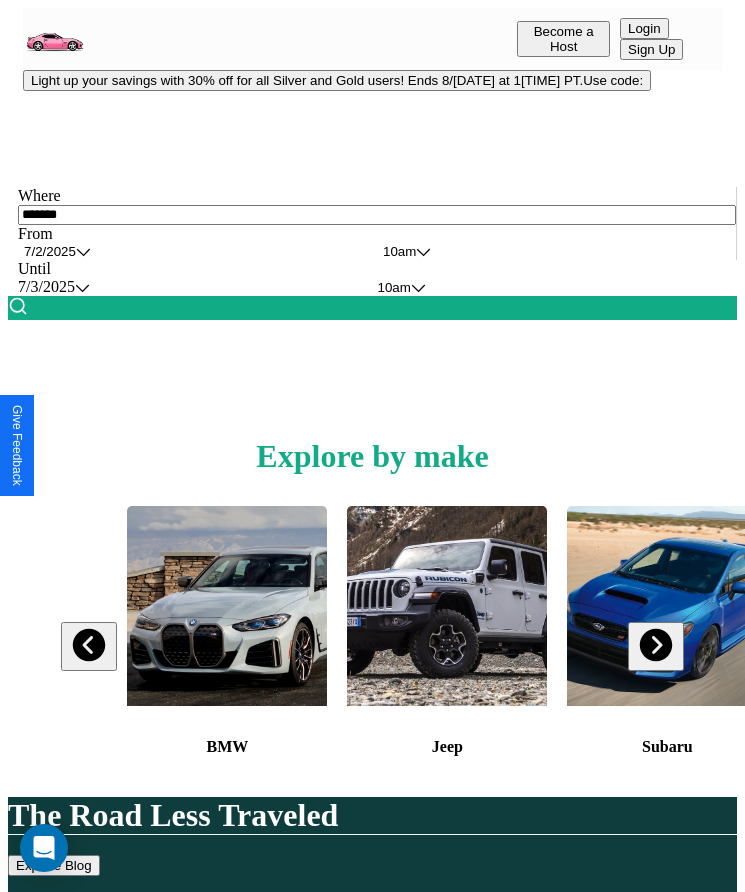 type on "*******" 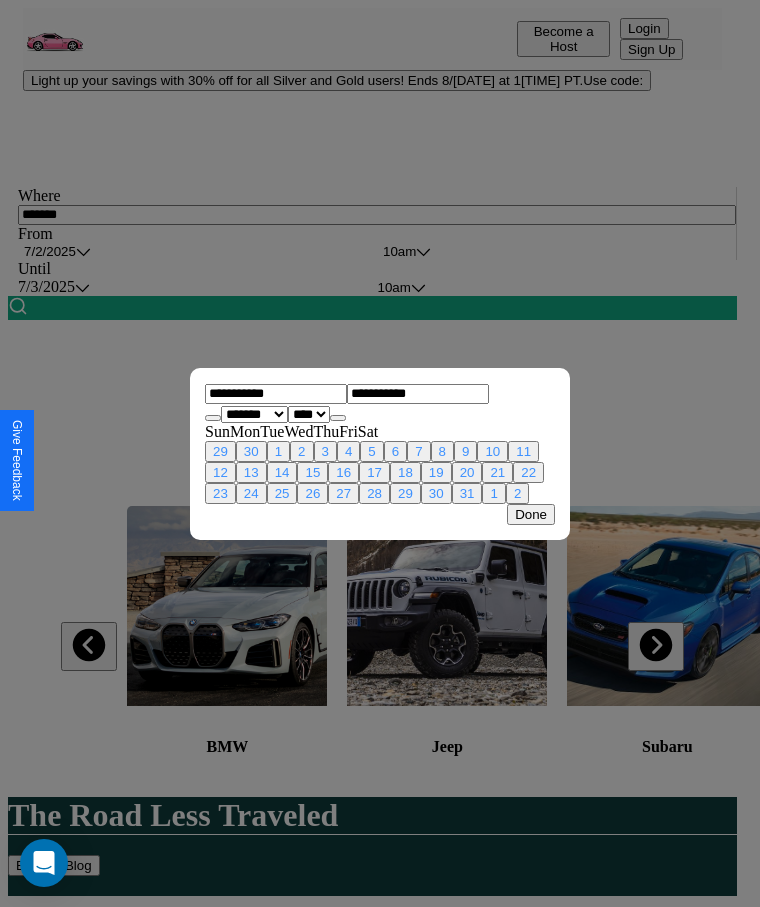 click on "******* ******** ***** ***** *** **** **** ****** ********* ******* ******** ********" at bounding box center [254, 414] 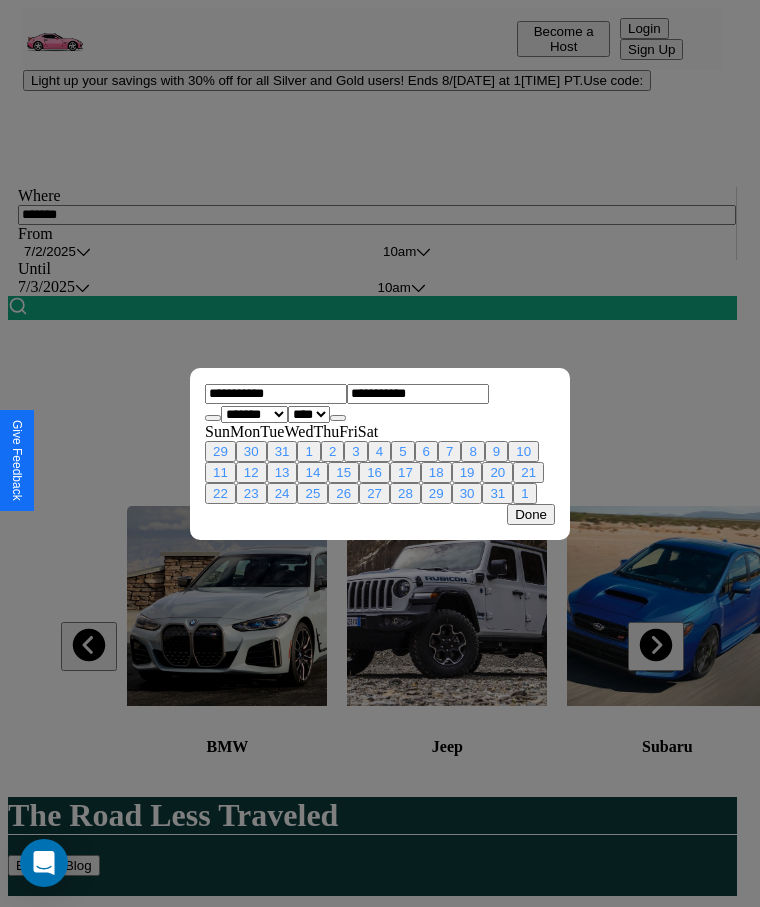 click on "**** **** **** **** **** **** **** **** **** **** **** **** **** **** **** **** **** **** **** **** **** **** **** **** **** **** **** **** **** **** **** **** **** **** **** **** **** **** **** **** **** **** **** **** **** **** **** **** **** **** **** **** **** **** **** **** **** **** **** **** **** **** **** **** **** **** **** **** **** **** **** **** **** **** **** **** **** **** **** **** **** **** **** **** **** **** **** **** **** **** **** **** **** **** **** **** **** **** **** **** **** **** **** **** **** **** **** **** **** **** **** **** **** **** **** **** **** **** **** **** ****" at bounding box center (309, 414) 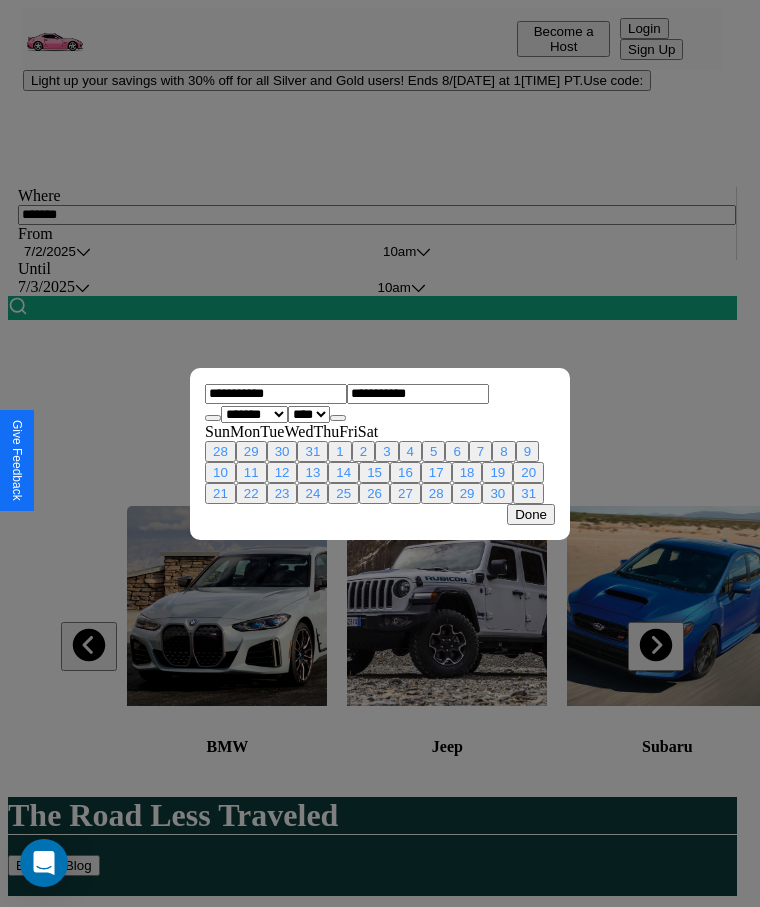 click on "[NUMBER]" at bounding box center [467, 472] 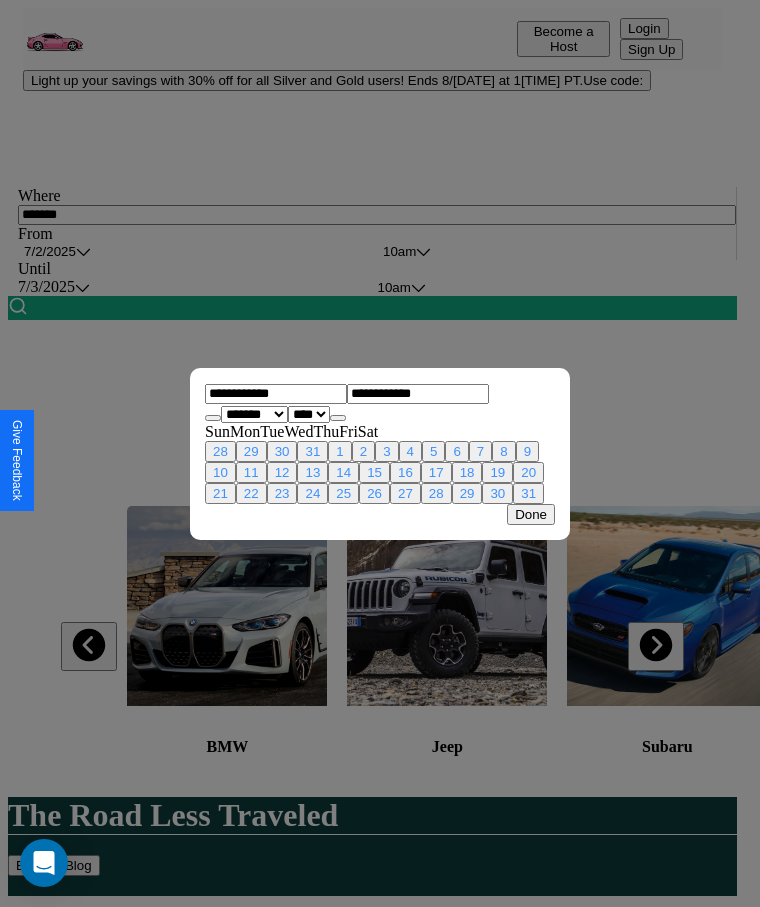 click on "[NUMBER]" at bounding box center (282, 493) 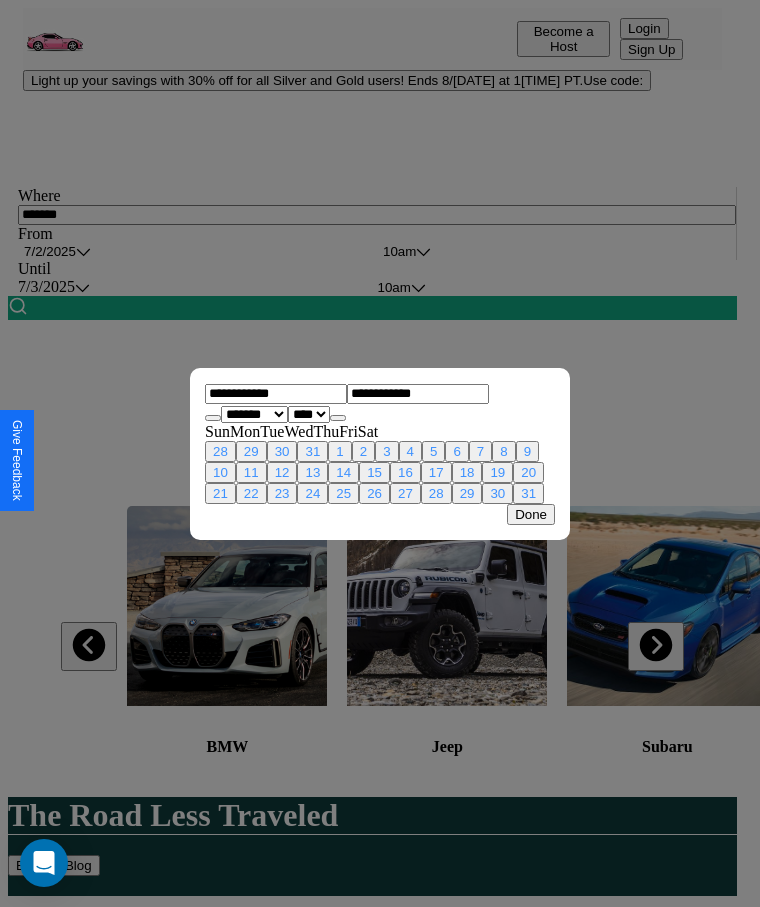 click on "Done" at bounding box center (531, 514) 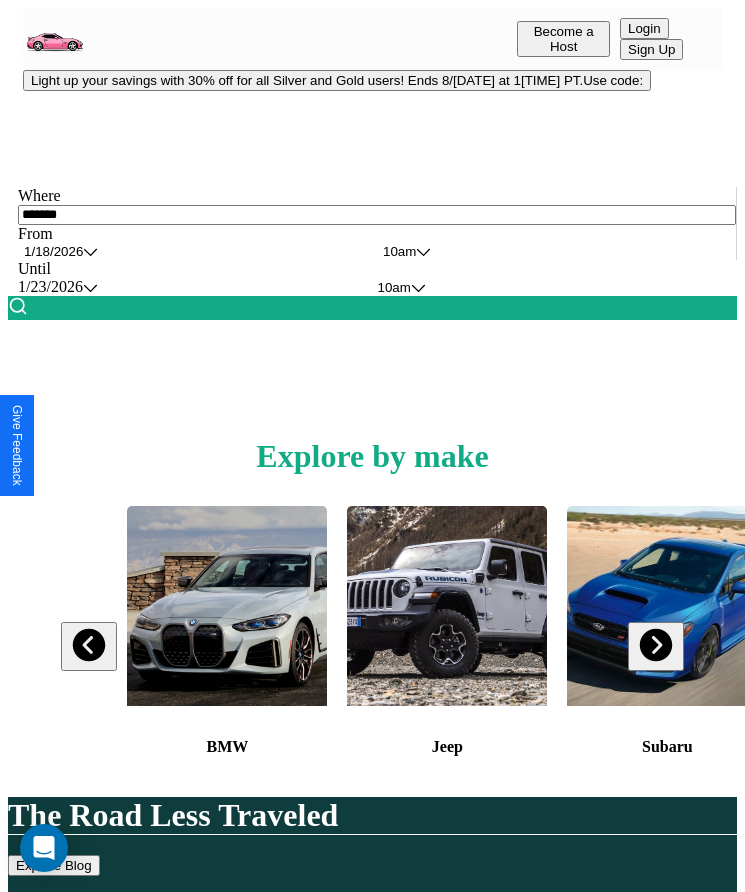 click at bounding box center (18, 306) 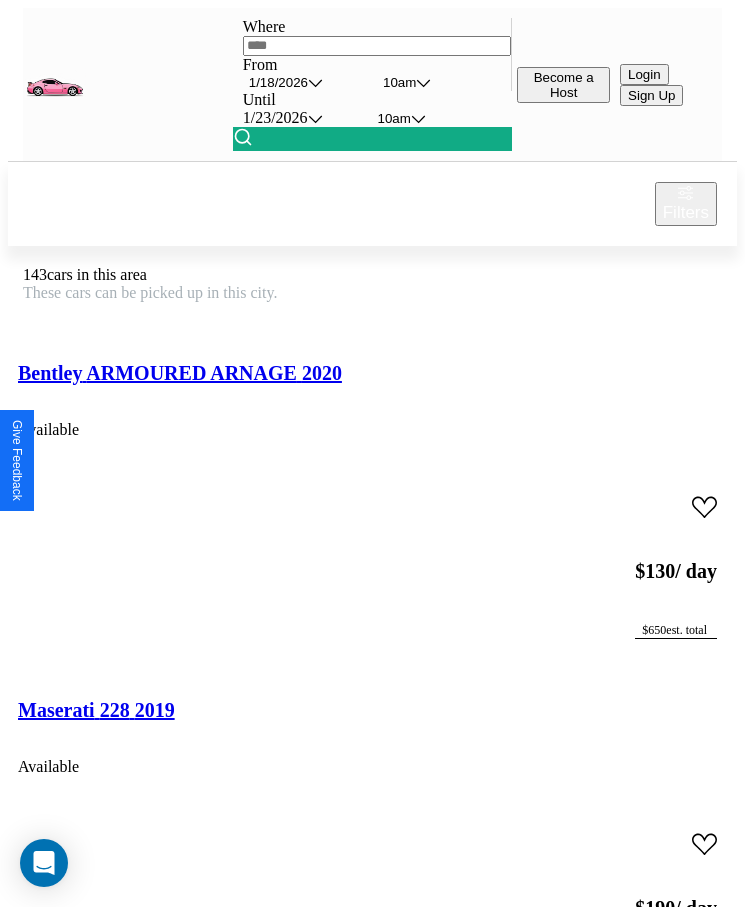 scroll, scrollTop: 48, scrollLeft: 0, axis: vertical 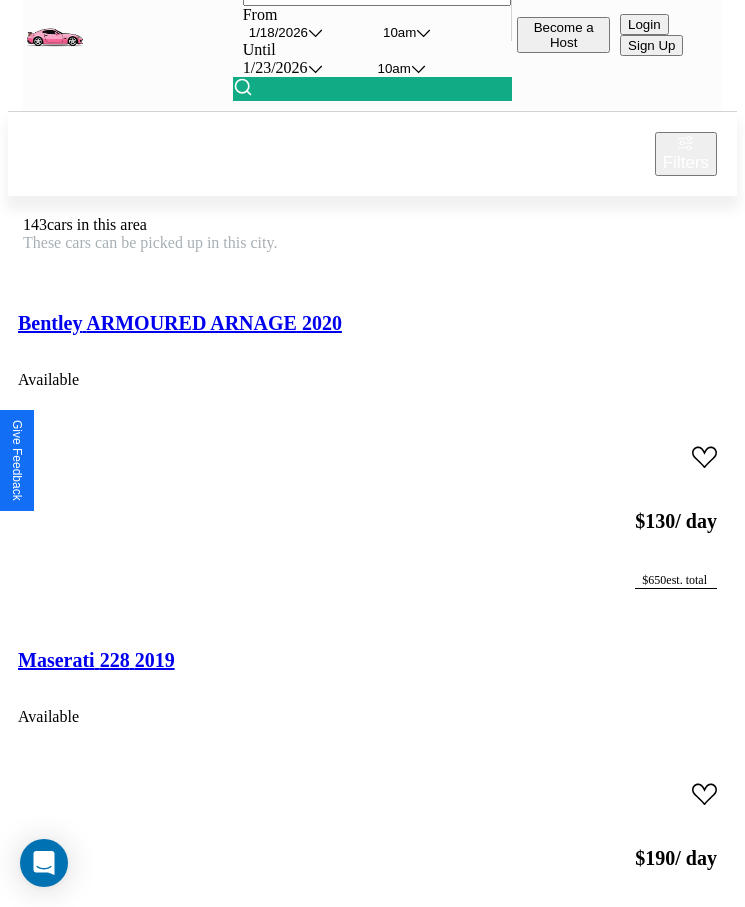 click on "Jeep   Grand Wagoneer L   2019" at bounding box center (145, 10096) 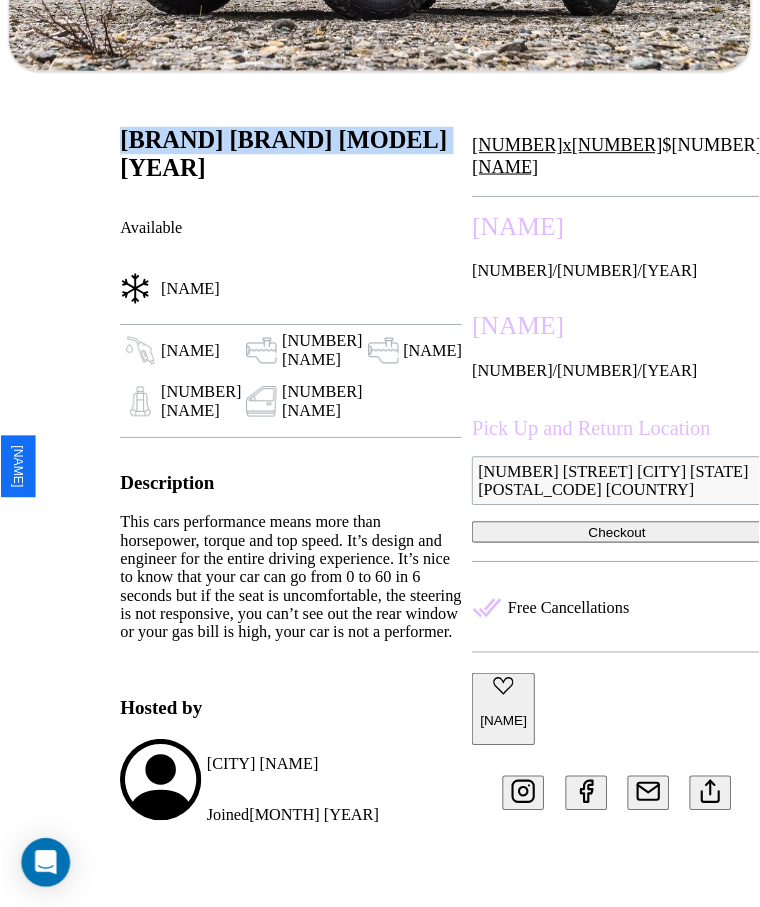 scroll, scrollTop: 574, scrollLeft: 0, axis: vertical 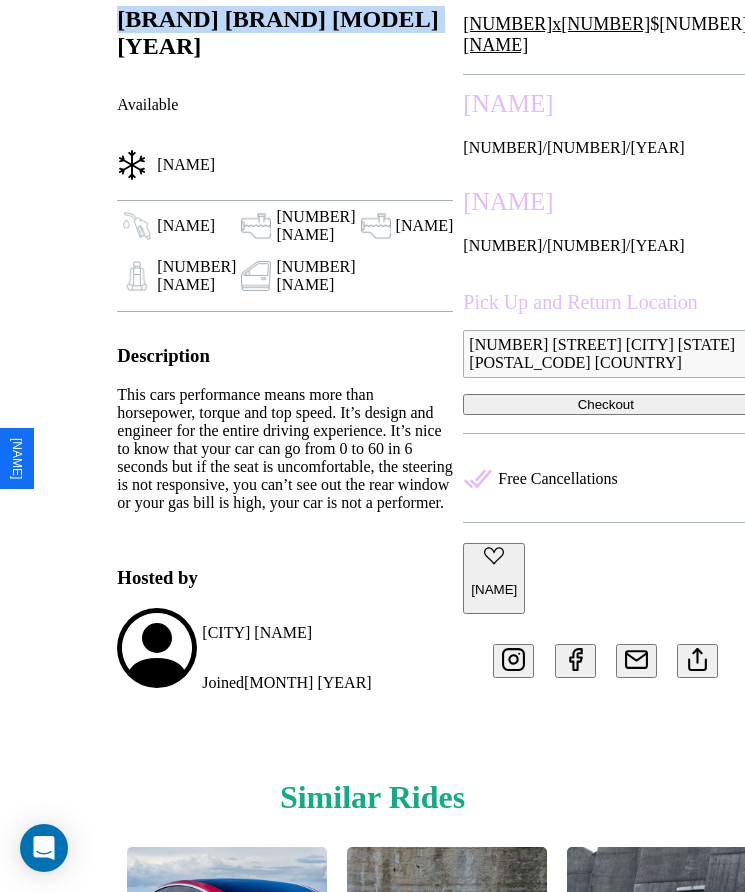 click on "[NAME]" at bounding box center (494, 589) 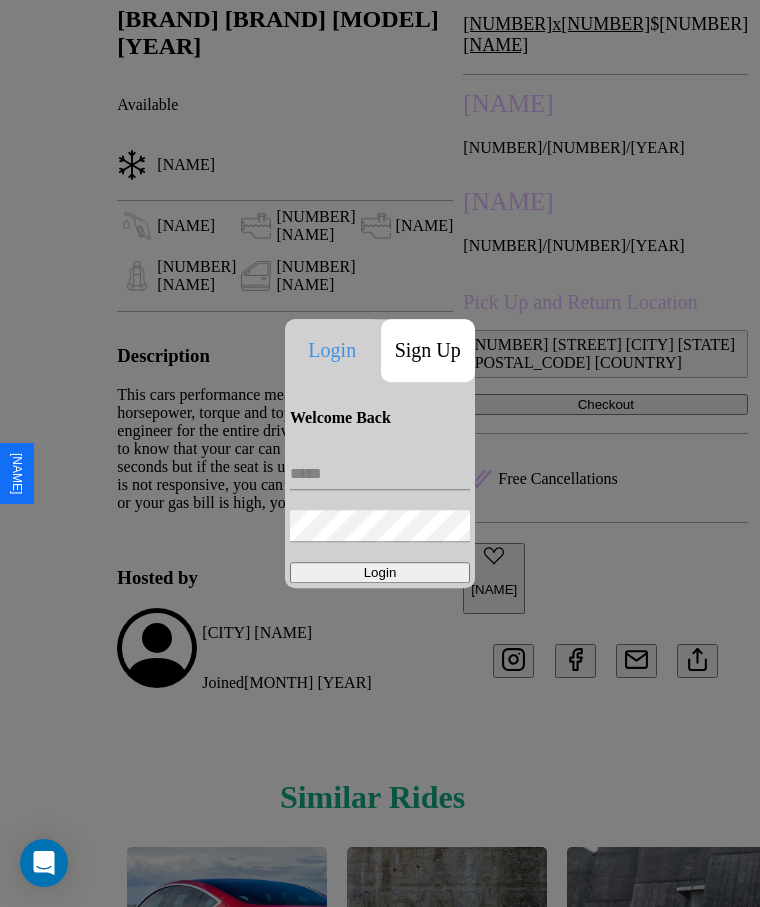 click on "Sign Up" at bounding box center (428, 350) 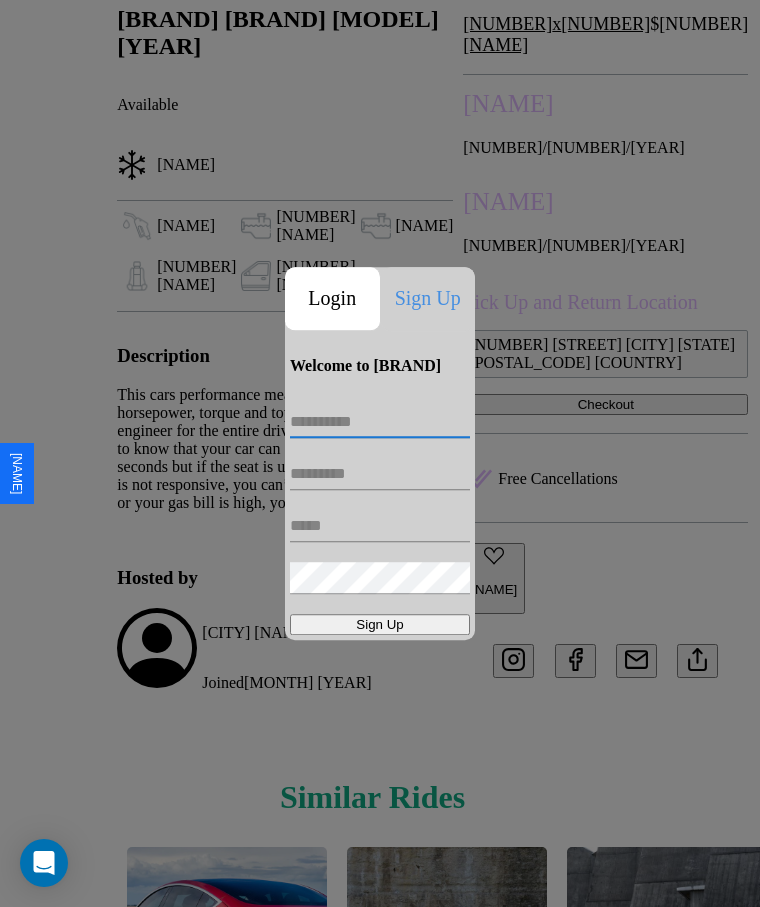 click at bounding box center (380, 422) 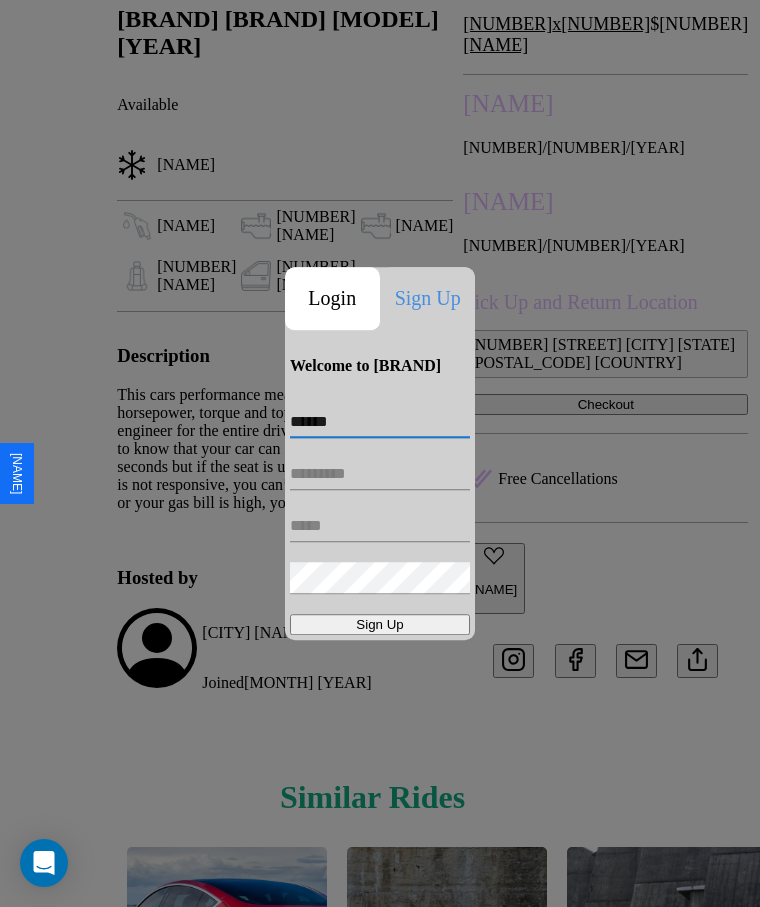 type on "******" 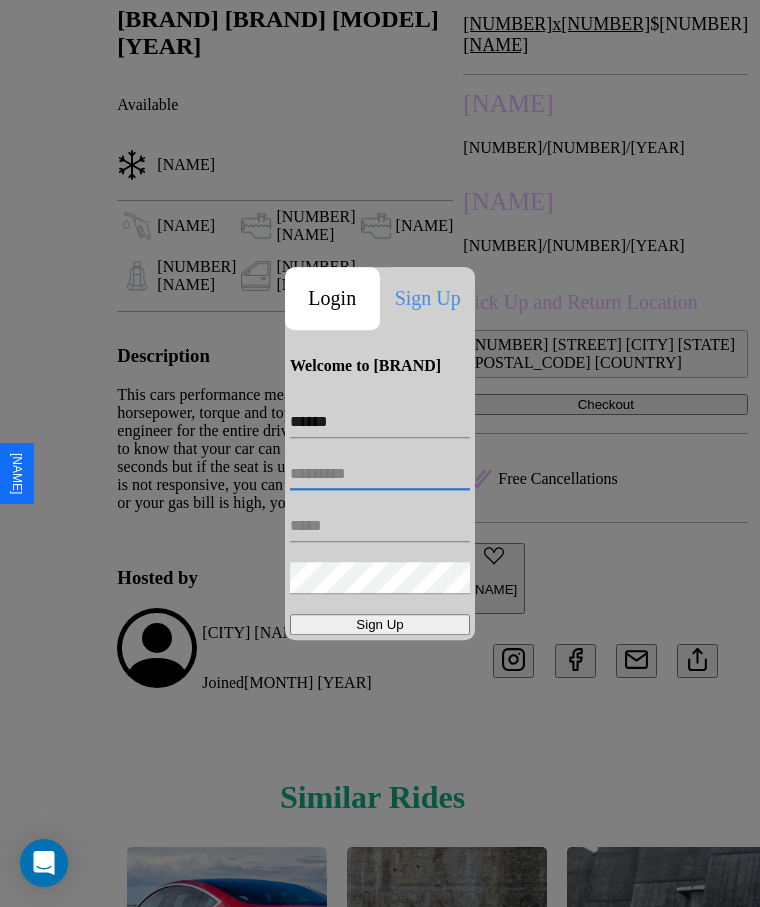 click at bounding box center (380, 474) 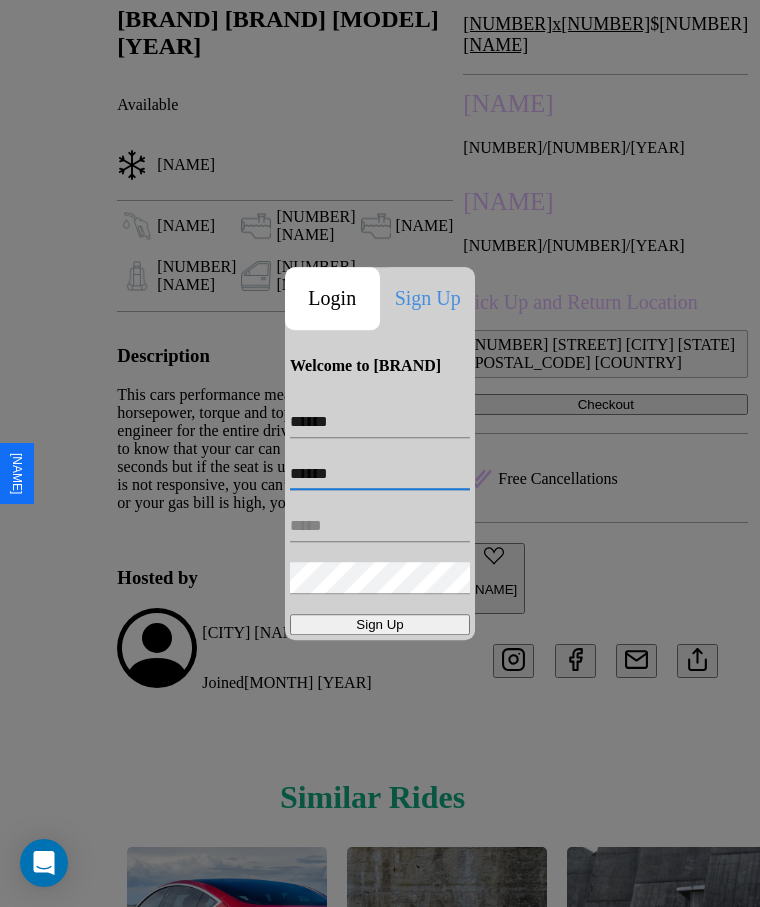 type on "******" 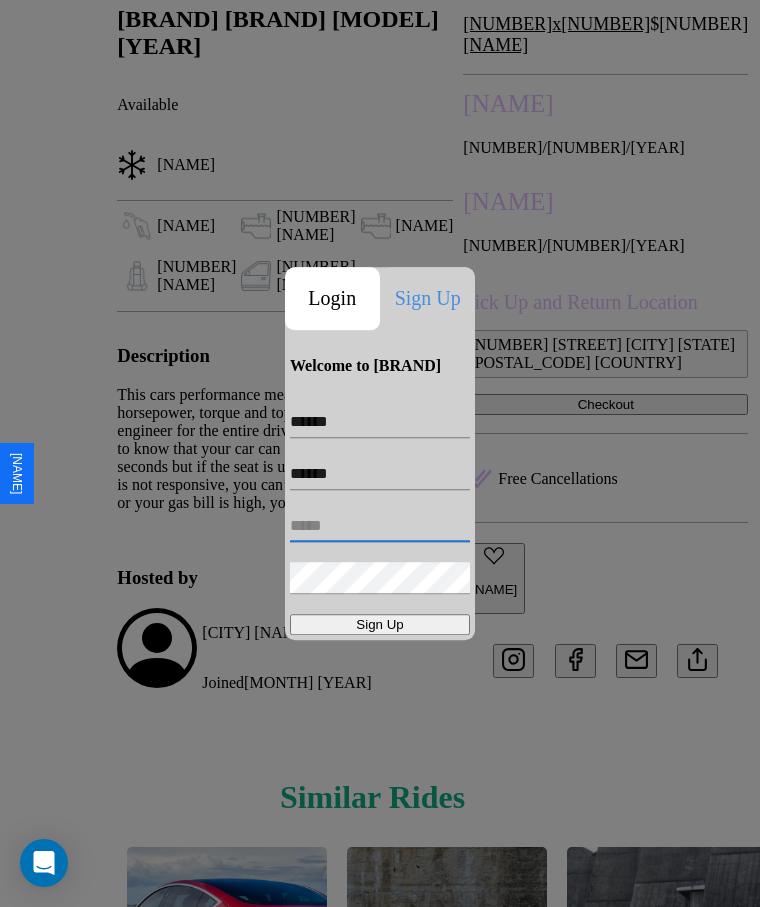 click at bounding box center [380, 526] 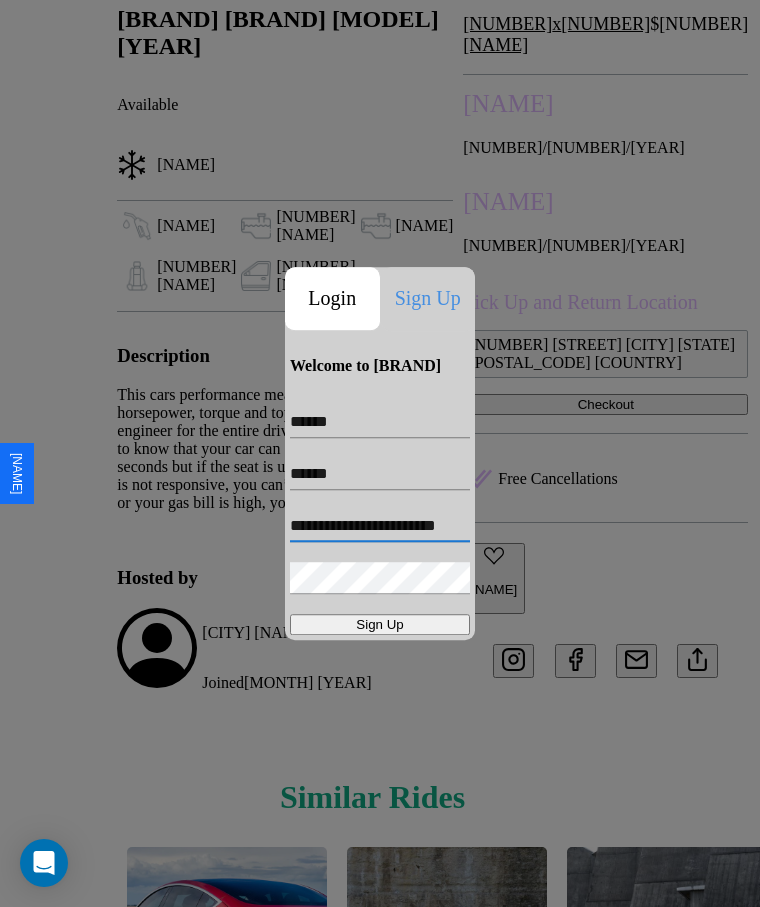 scroll, scrollTop: 0, scrollLeft: 18, axis: horizontal 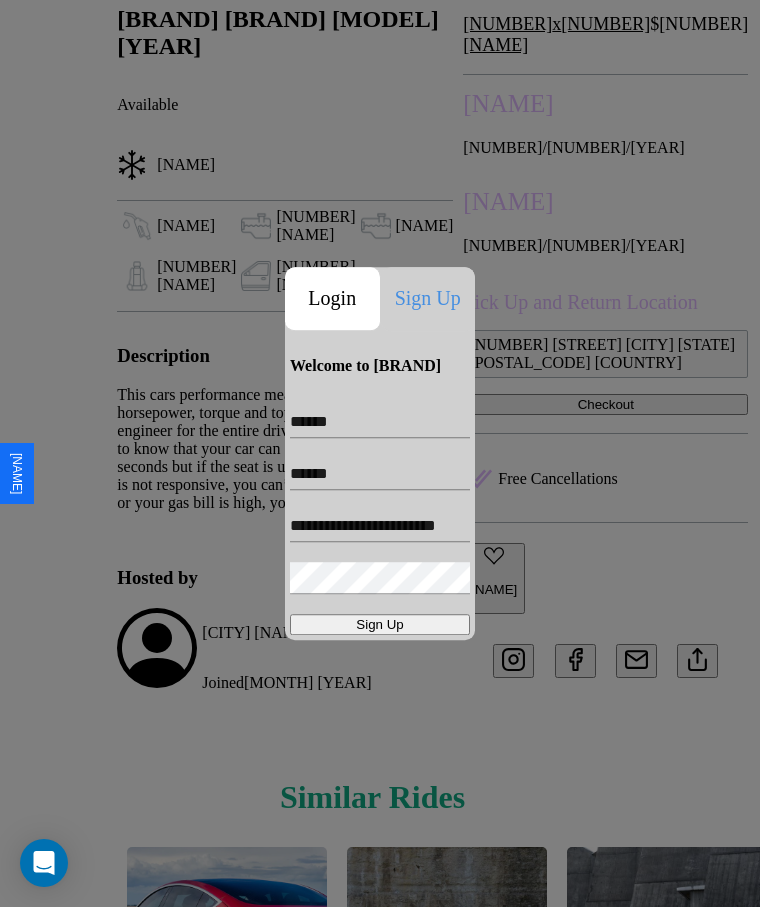 click on "Sign Up" at bounding box center (380, 624) 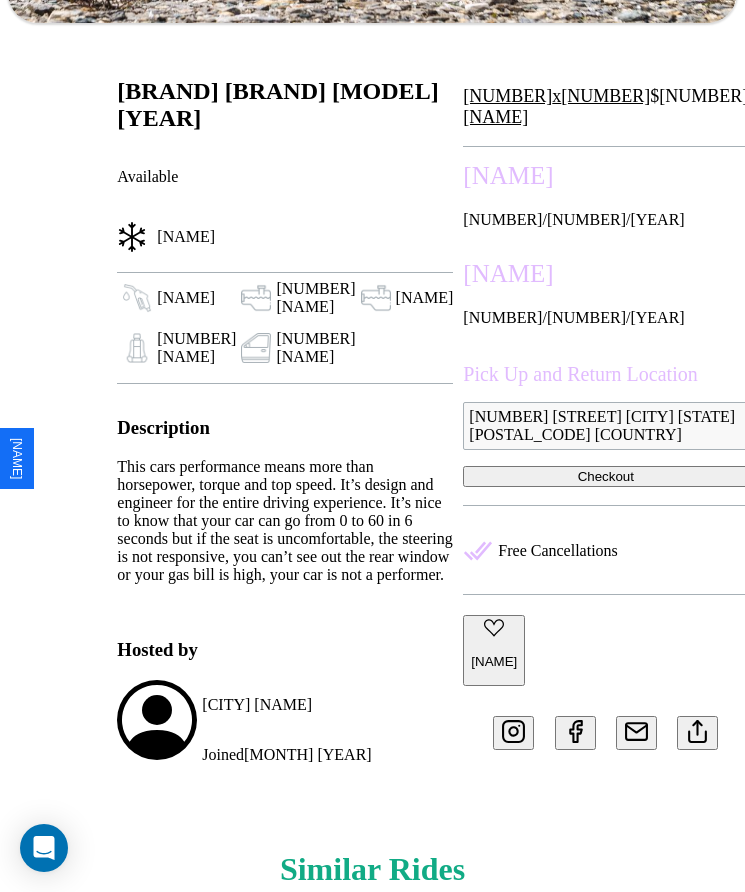 scroll, scrollTop: 432, scrollLeft: 0, axis: vertical 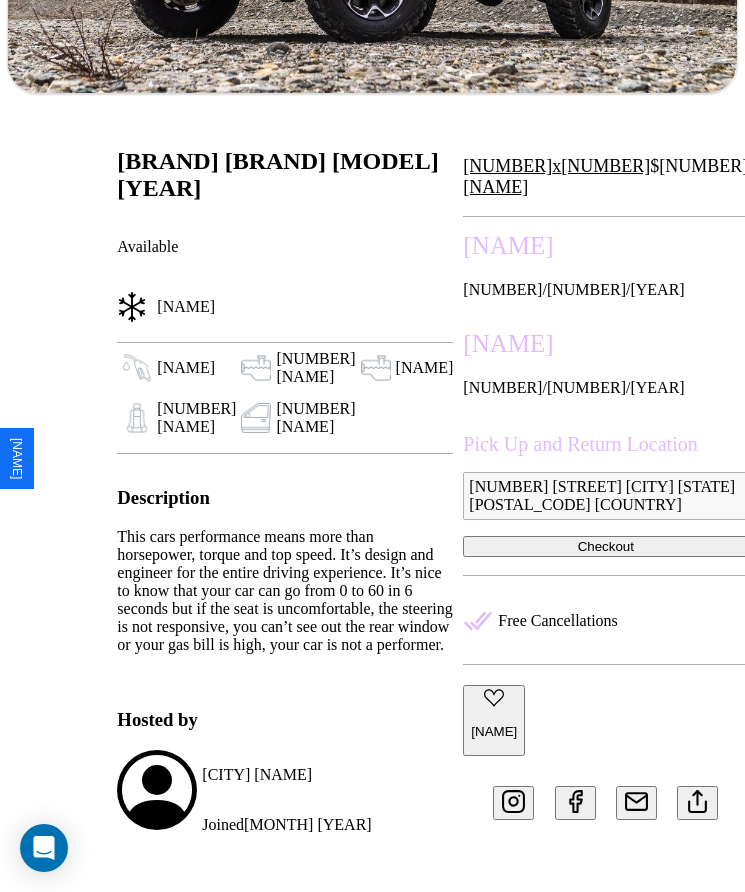 click on "Checkout" at bounding box center [605, 546] 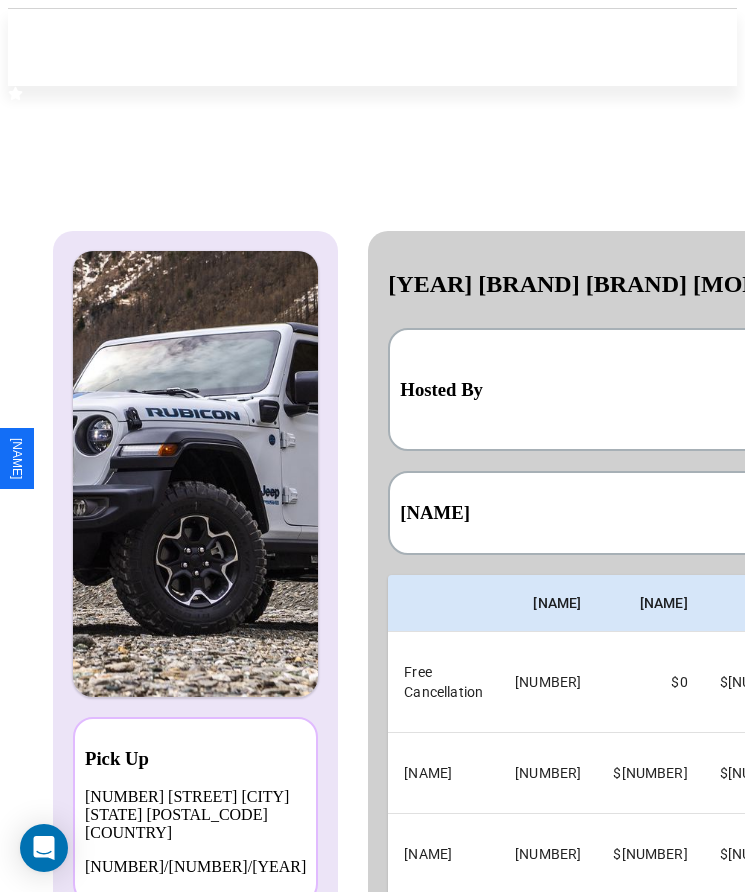 scroll, scrollTop: 0, scrollLeft: 118, axis: horizontal 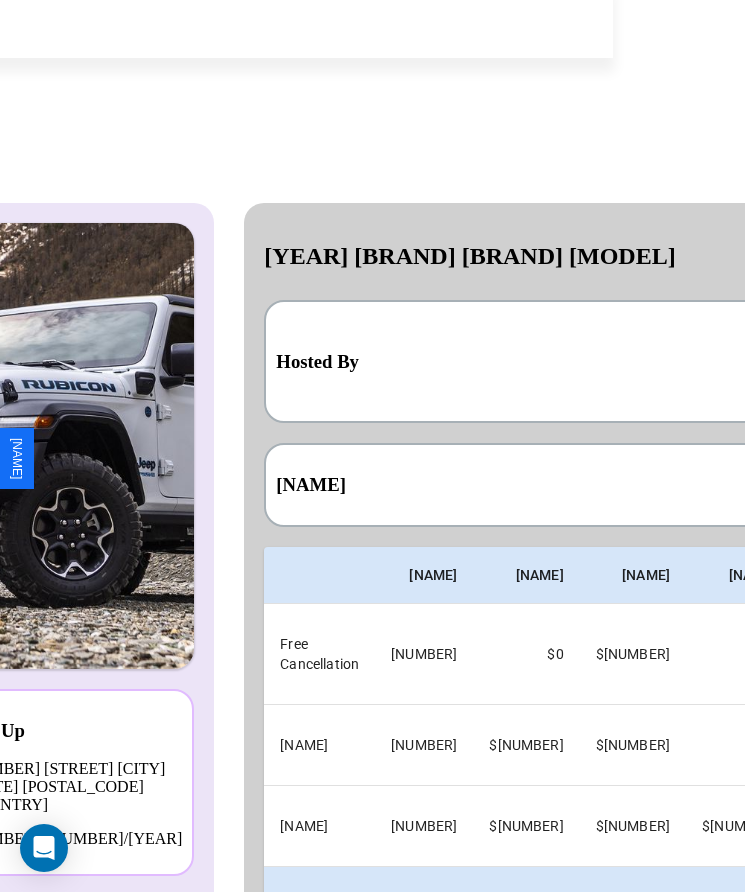 click on "Checkout" at bounding box center (879, 995) 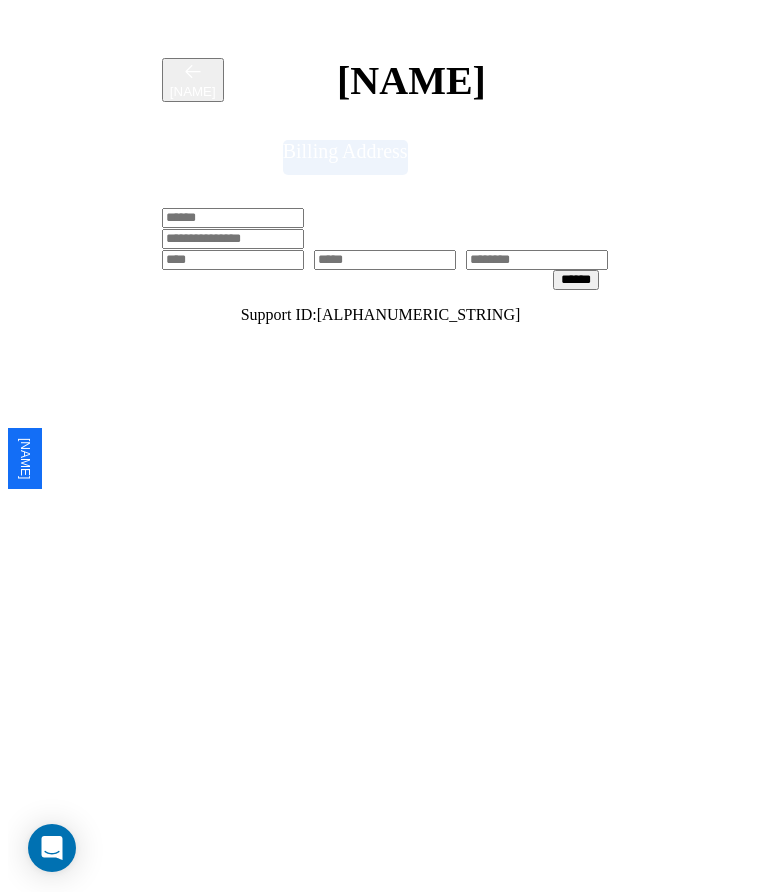 scroll, scrollTop: 0, scrollLeft: 0, axis: both 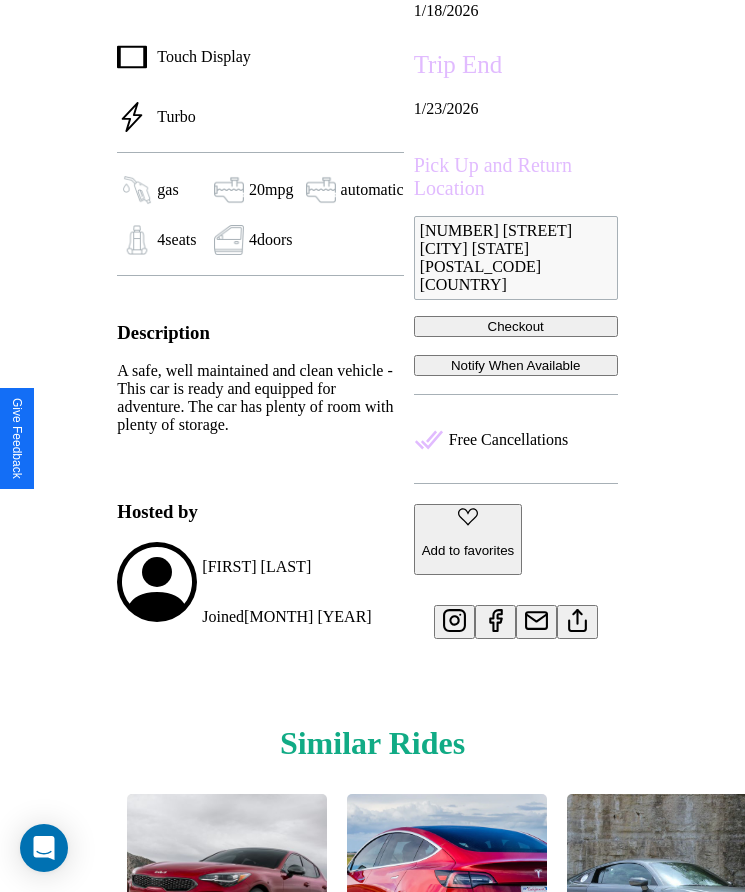 click at bounding box center (577, 617) 